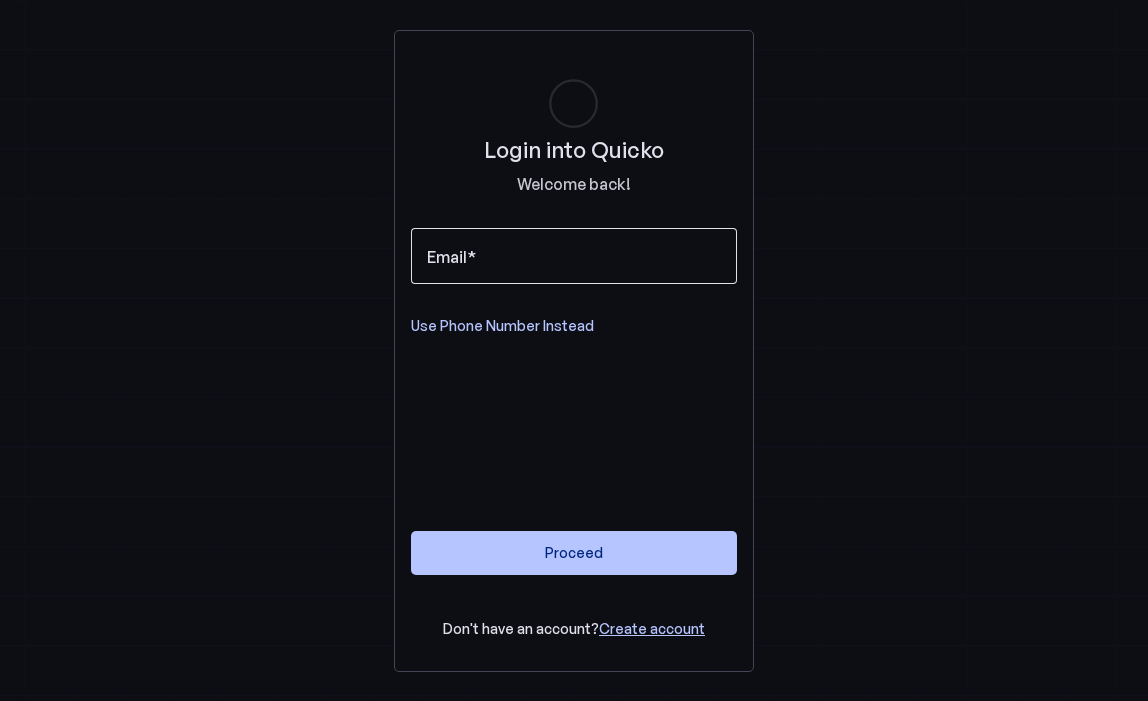scroll, scrollTop: 0, scrollLeft: 0, axis: both 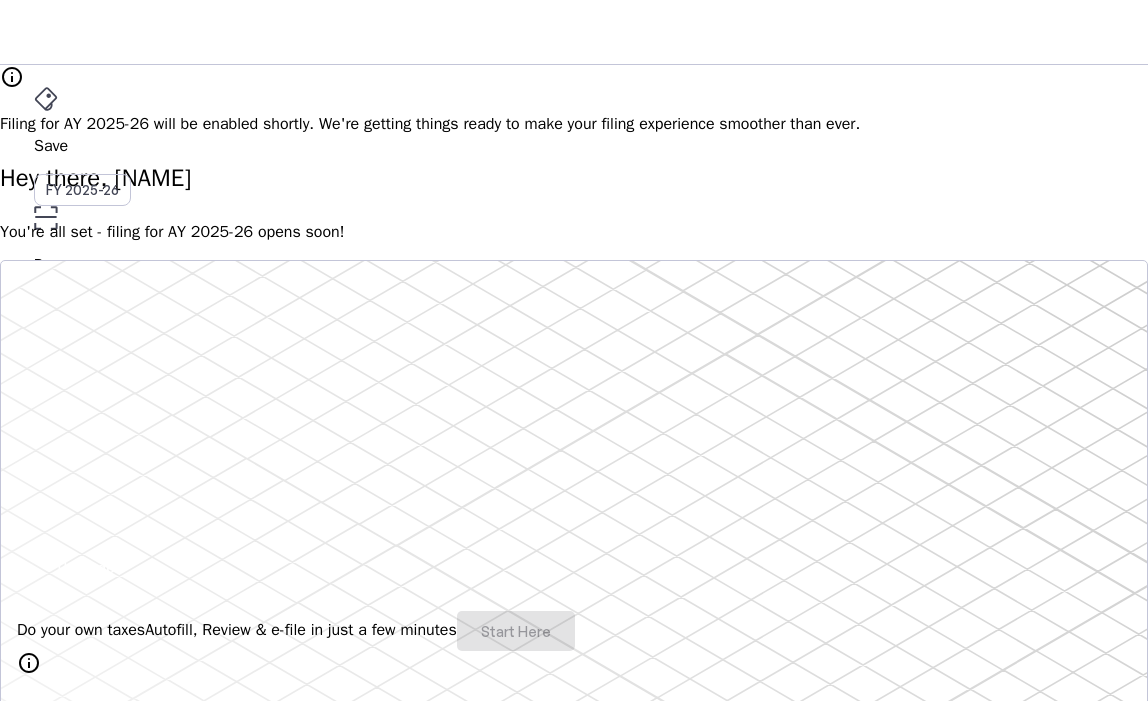 click on "File" at bounding box center (574, 352) 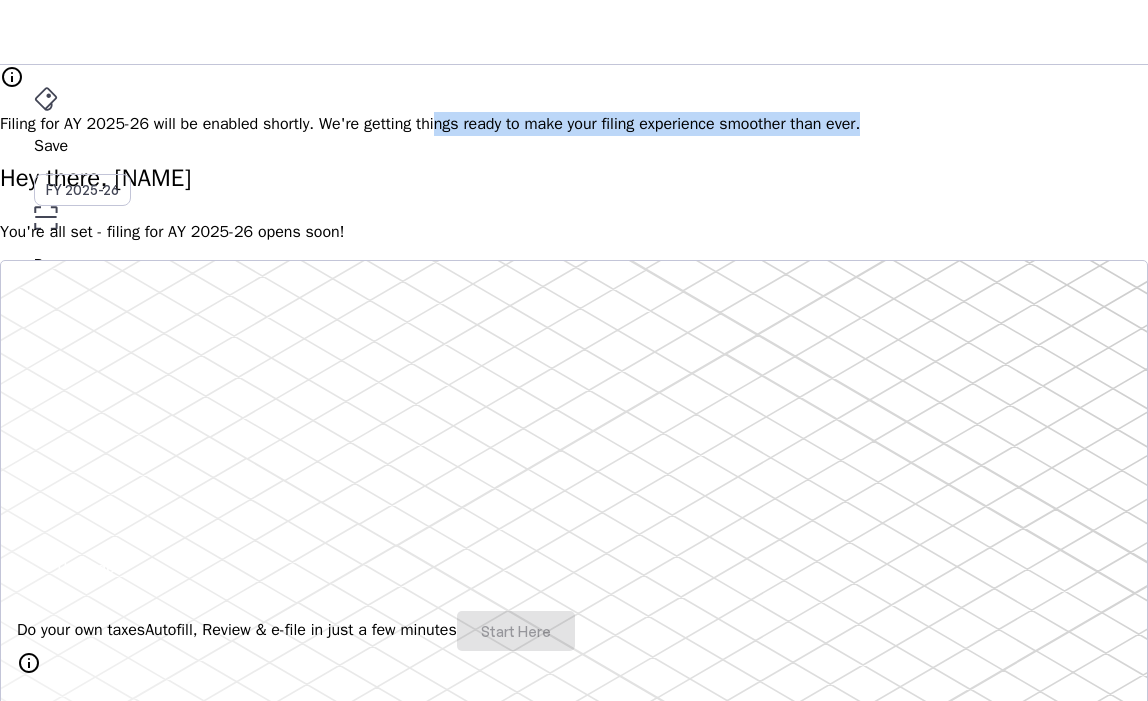 drag, startPoint x: 591, startPoint y: 100, endPoint x: 656, endPoint y: 121, distance: 68.30813 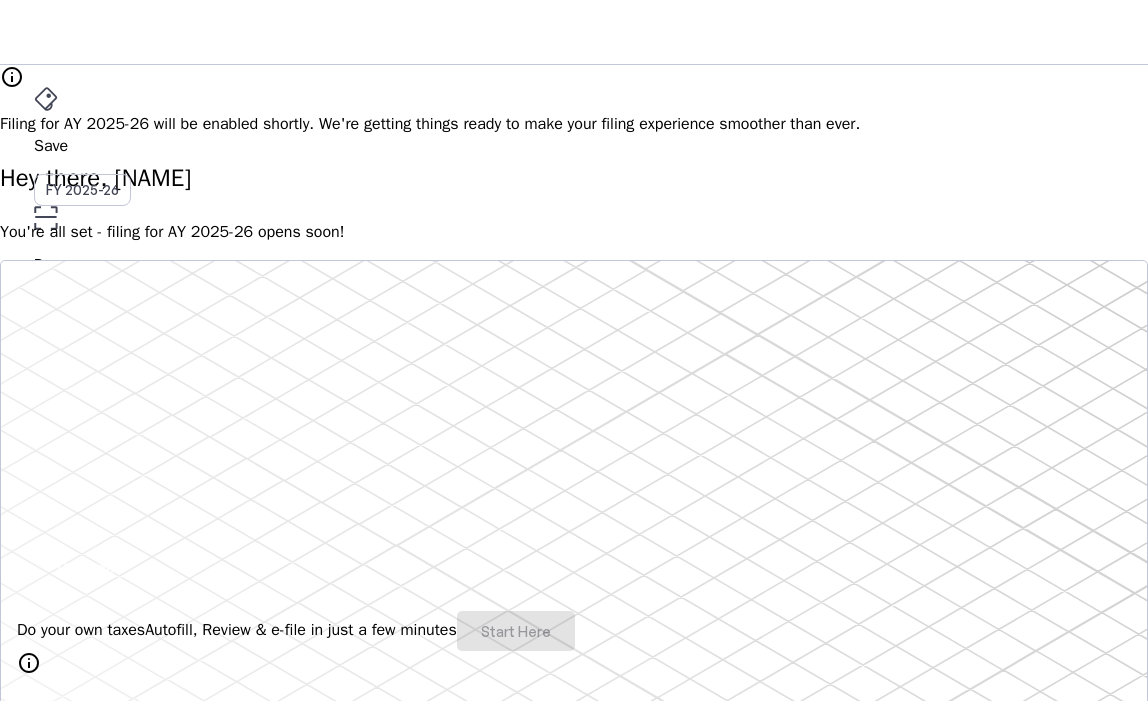 click on "info Filing for AY 2025-26 will be enabled shortly. We're getting things ready to make your filing experience smoother than ever.  Hey there, [NAME]   You're all set - filing for AY 2025-26 opens soon!   Do your own taxes   Autofill, Review & e-file in just a few minutes   Start Here  info Filing for AY 2025-26 will be available soon.   4.8/5 | 1400 reviews   We do your taxes   Expert will prepare, review & e-file your tax return, making sure nothing gets missed.   Explore   Benefits of filing on Quicko  Fetch everything using Autofill Automatically retrieve your income, deductions, tax credits & losses directly from ITD. No need of any forms! Connect to multiple apps In just a few clicks, seamlessly fetch all your trades directly from your broker and ensure accurate reporting. Get Personalized Insights Gain full visibility into the computation. Easily view and understand how your taxes are calculated.  Explore  Upgrade to Elite Learn More File Revised Return Revise Return View E-Filed Returns Explore FAQs" at bounding box center (574, 1619) 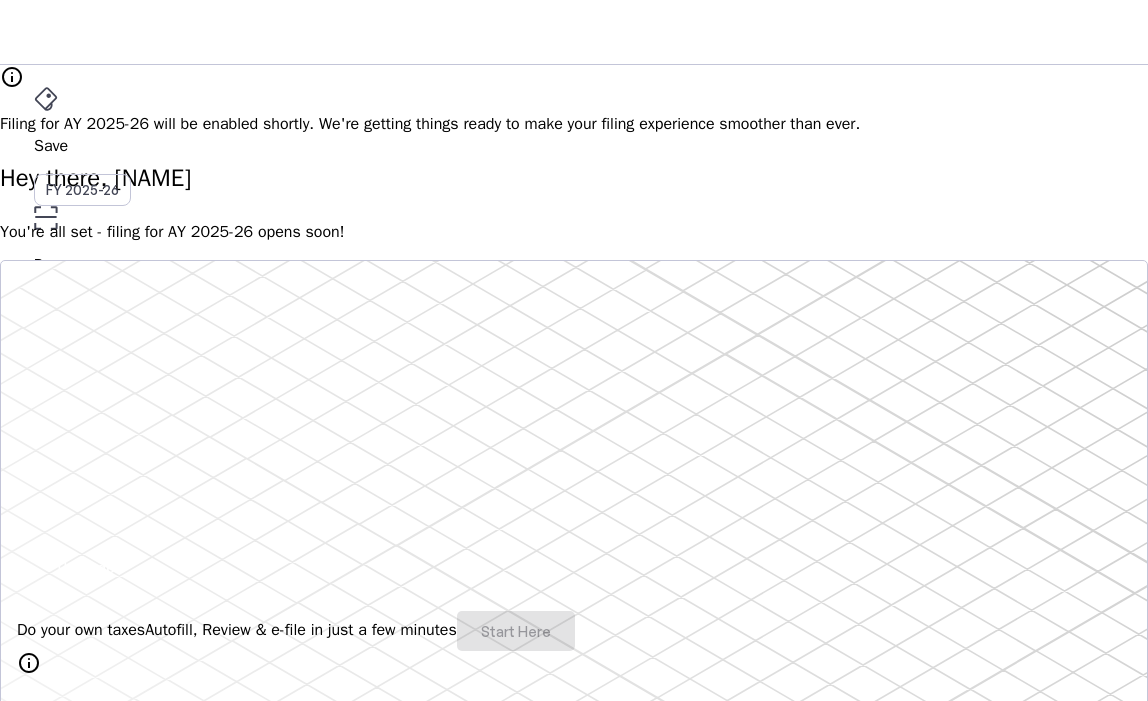 click at bounding box center (86, 567) 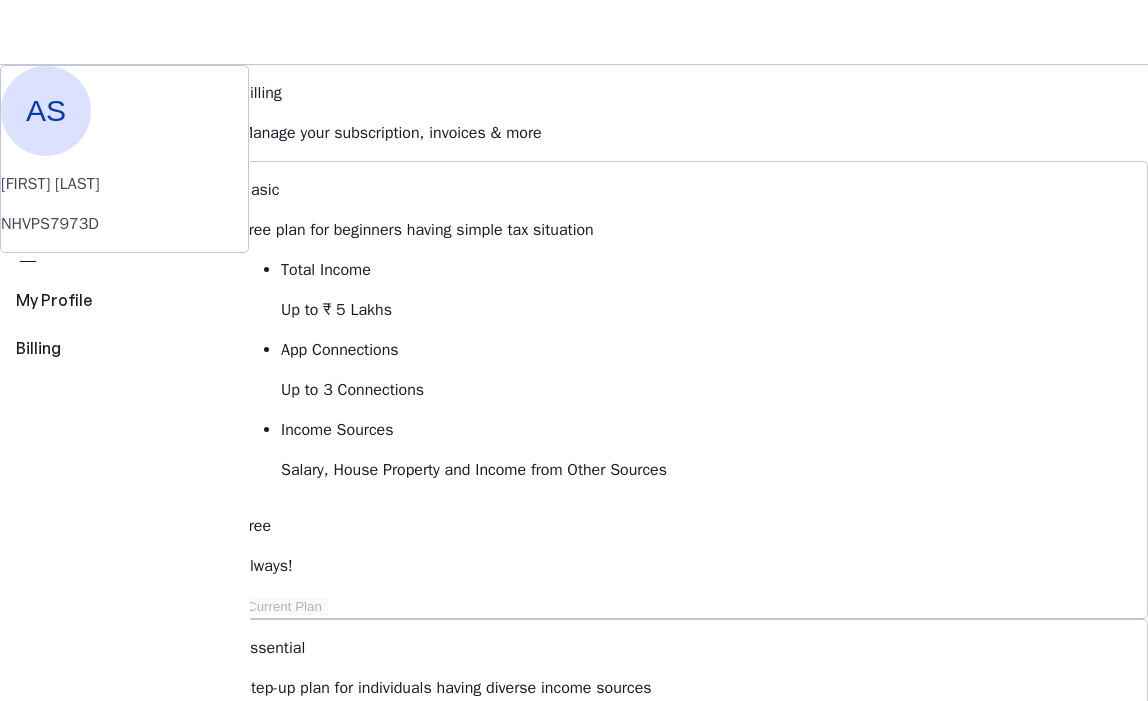 click on "More  arrow_drop_down" at bounding box center [574, 463] 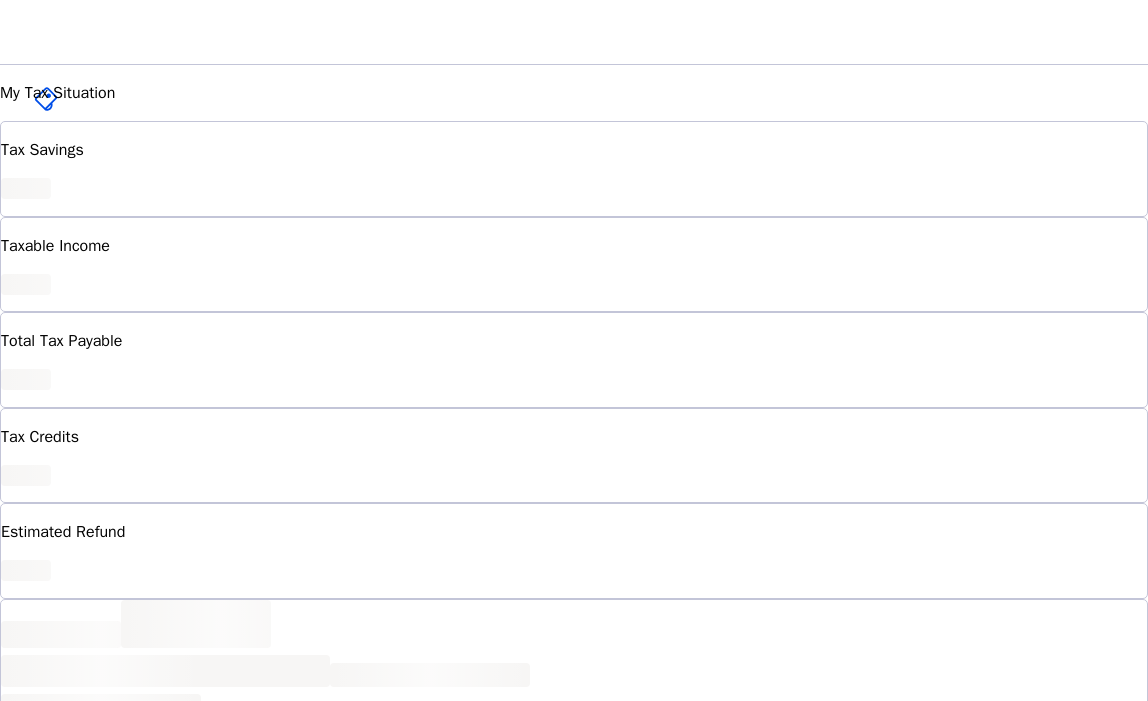 click on "Save FY 2025-26  Pay   File AY 2025-26  More  arrow_drop_down  AS   Upgrade" at bounding box center (574, 32) 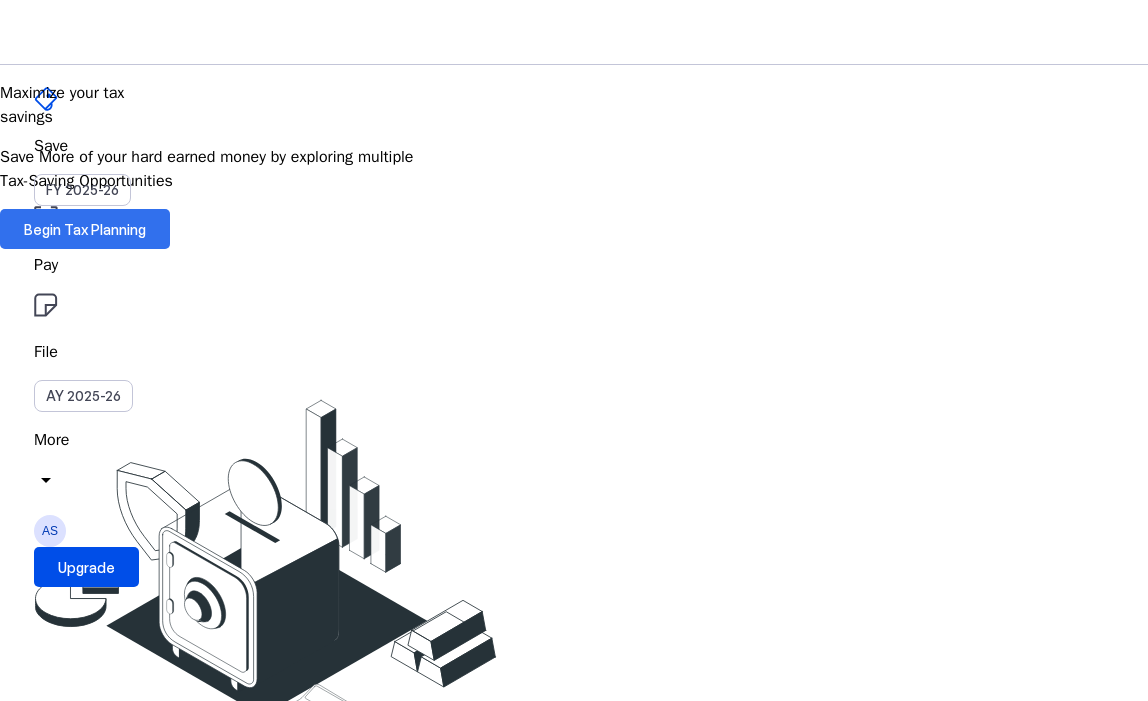 click at bounding box center [85, 229] 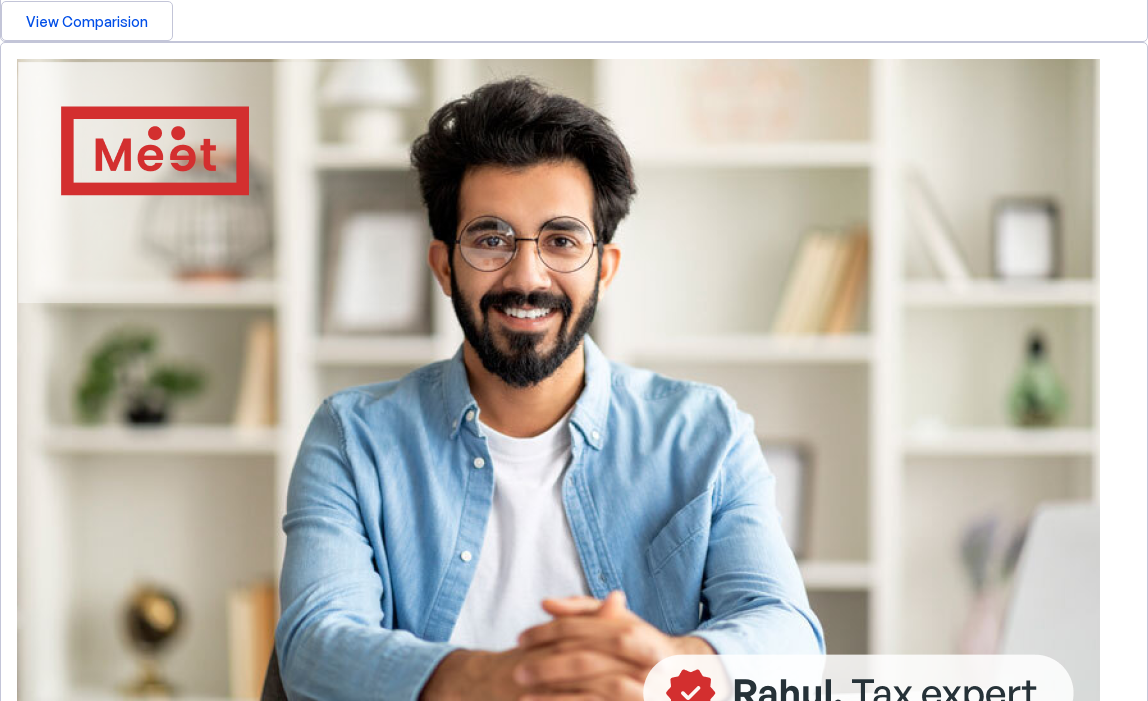 scroll, scrollTop: 808, scrollLeft: 0, axis: vertical 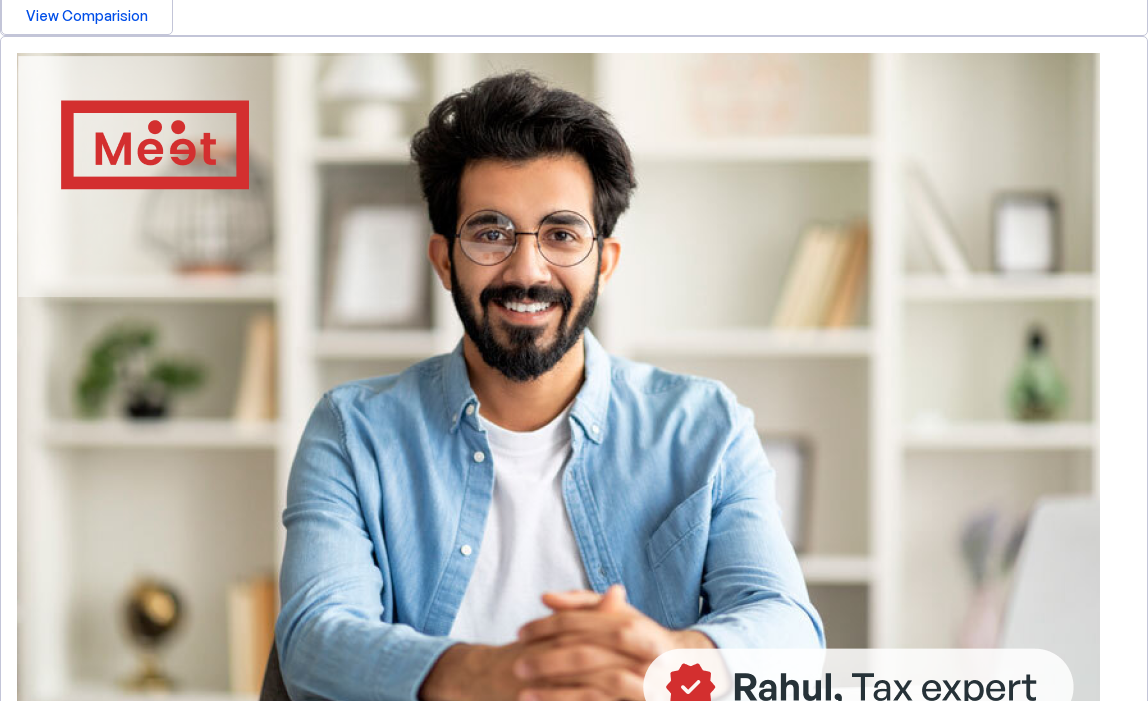 click on "Get in touch" at bounding box center [574, 936] 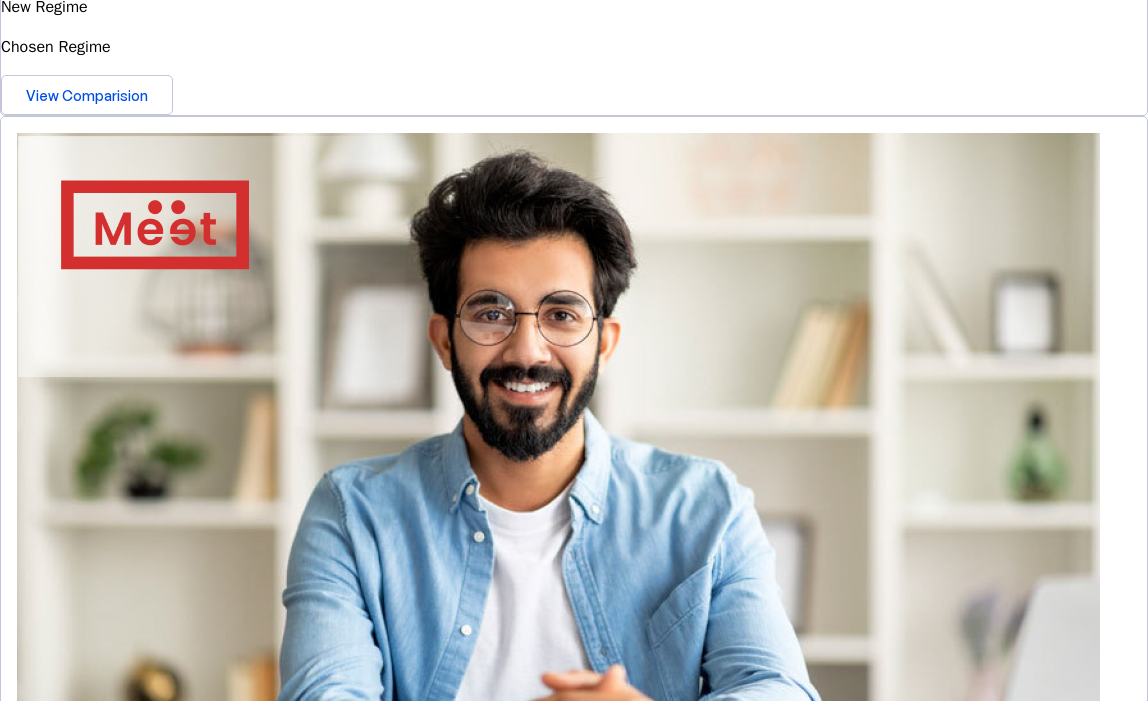 scroll, scrollTop: 725, scrollLeft: 0, axis: vertical 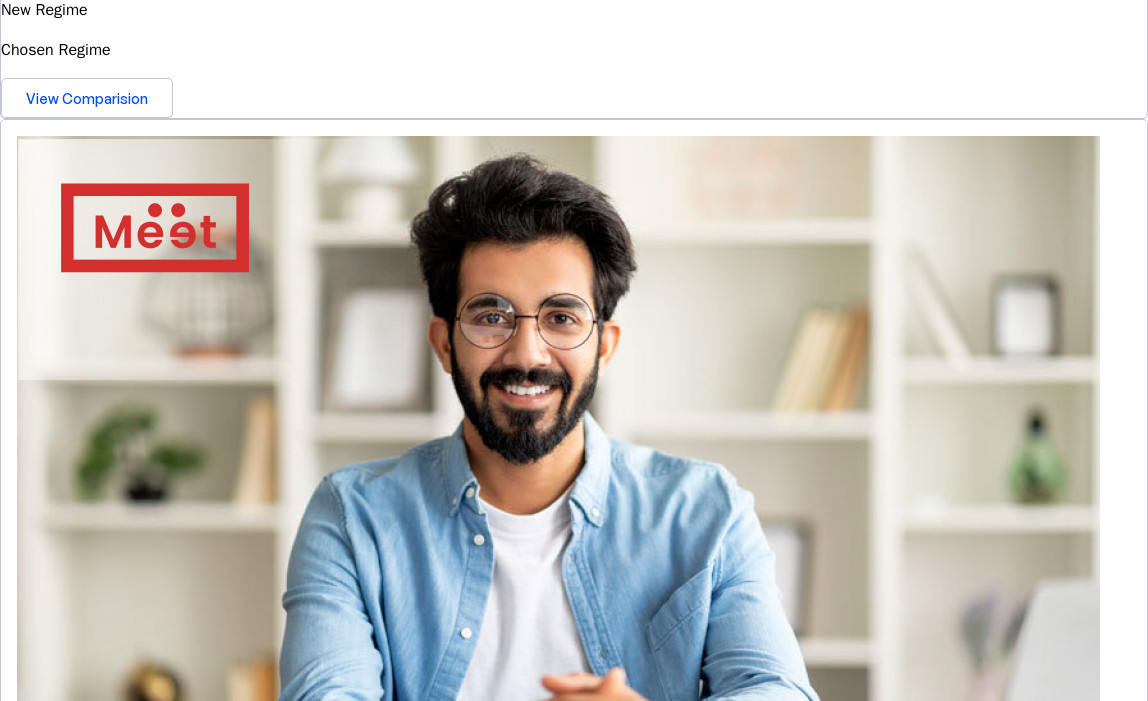 click on "Get in touch" at bounding box center [574, 1019] 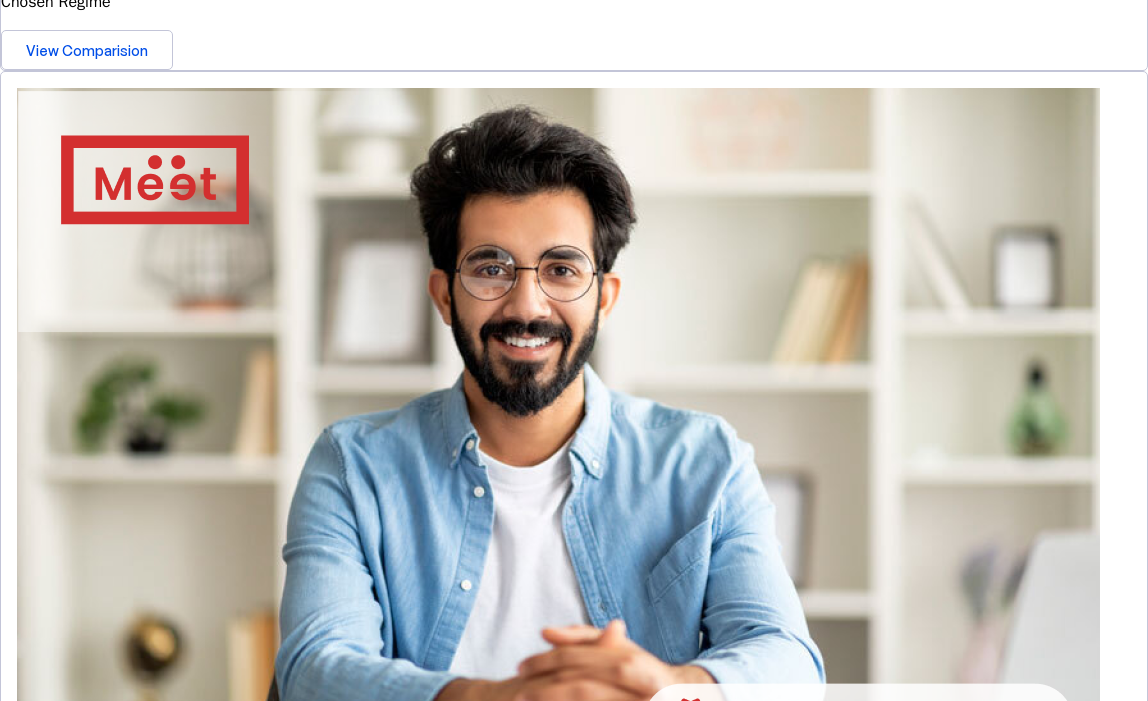scroll, scrollTop: 775, scrollLeft: 0, axis: vertical 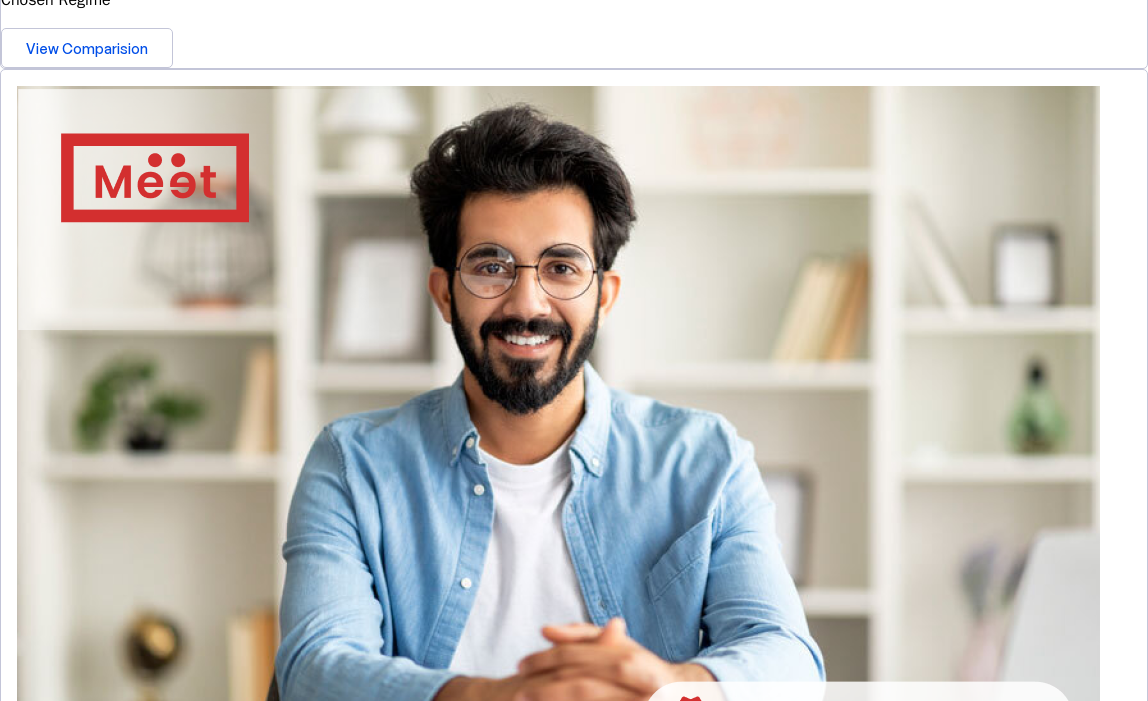 click on "Get in touch" at bounding box center (574, 969) 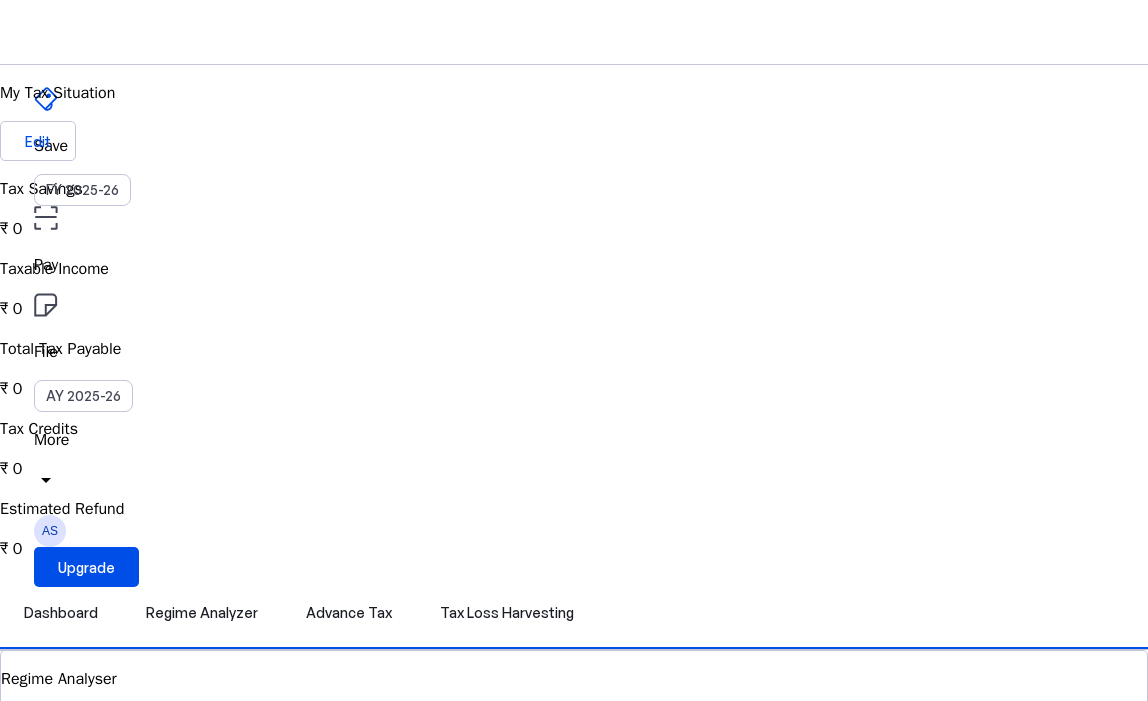 scroll, scrollTop: 0, scrollLeft: 0, axis: both 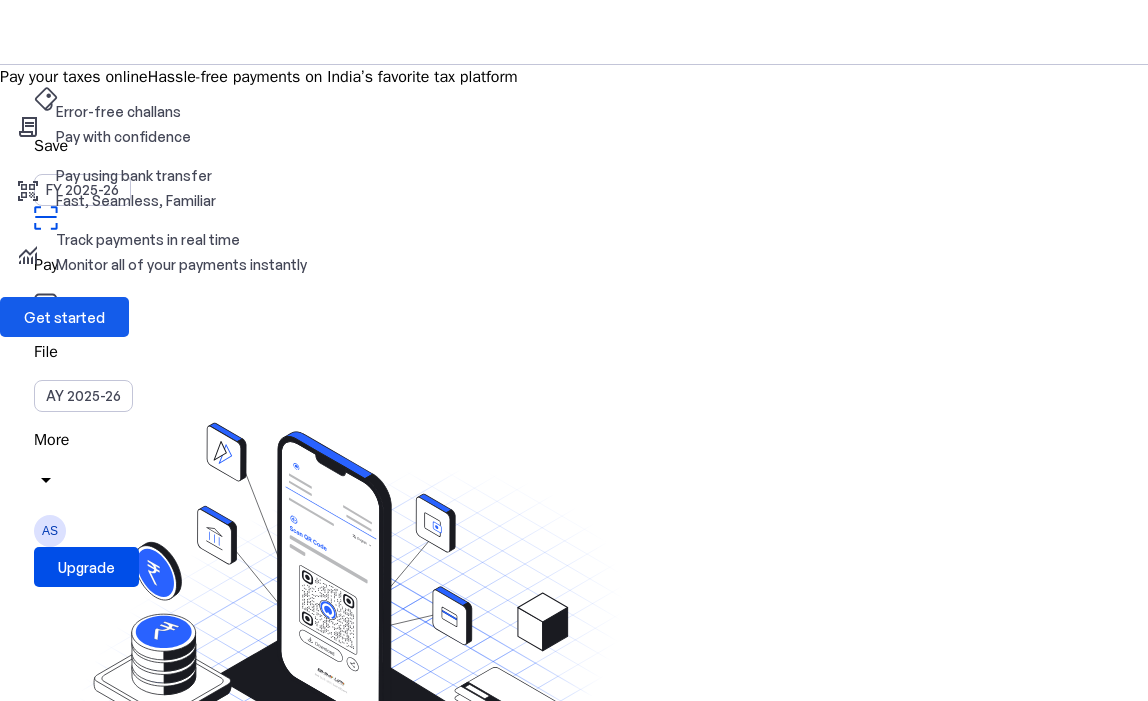 click on "Get started" at bounding box center (64, 317) 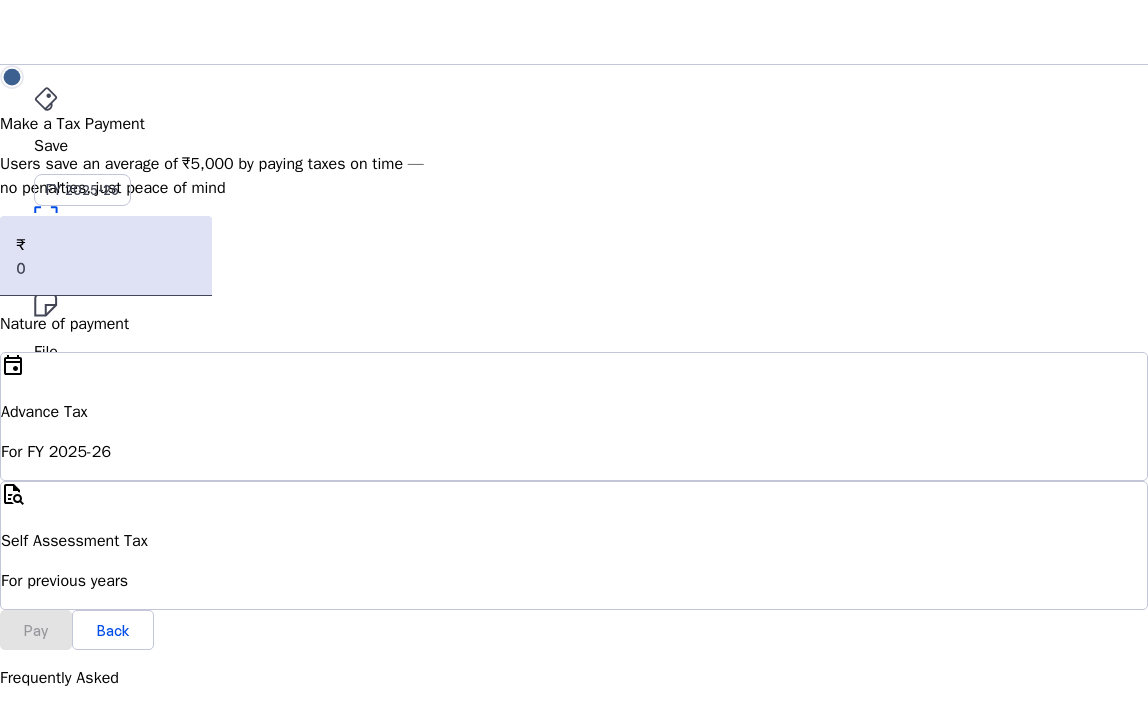 click on "Self Assessment Tax" at bounding box center [574, 412] 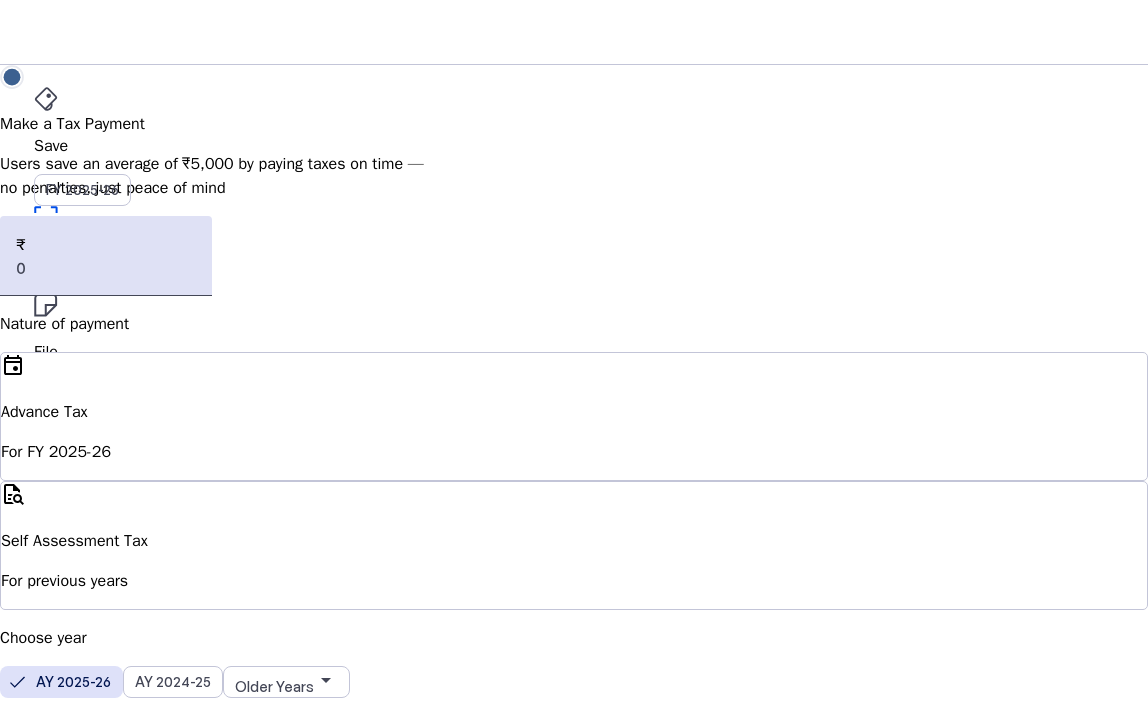 click on "Back" at bounding box center [113, 721] 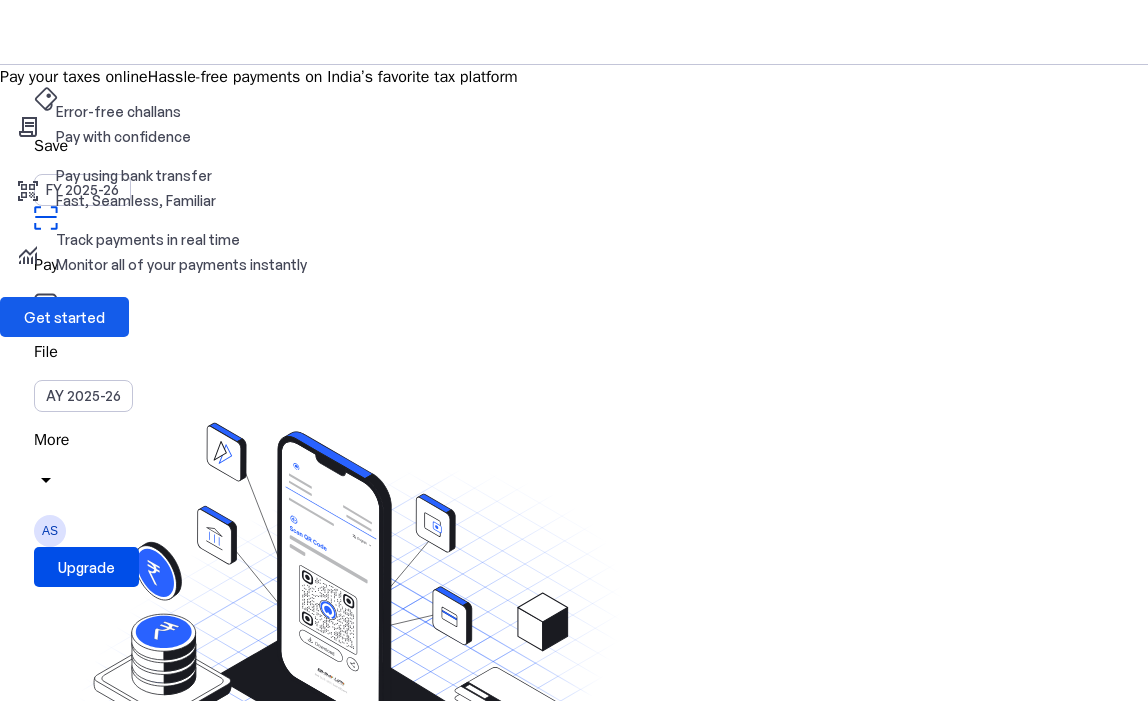 click on "Get started" at bounding box center (64, 317) 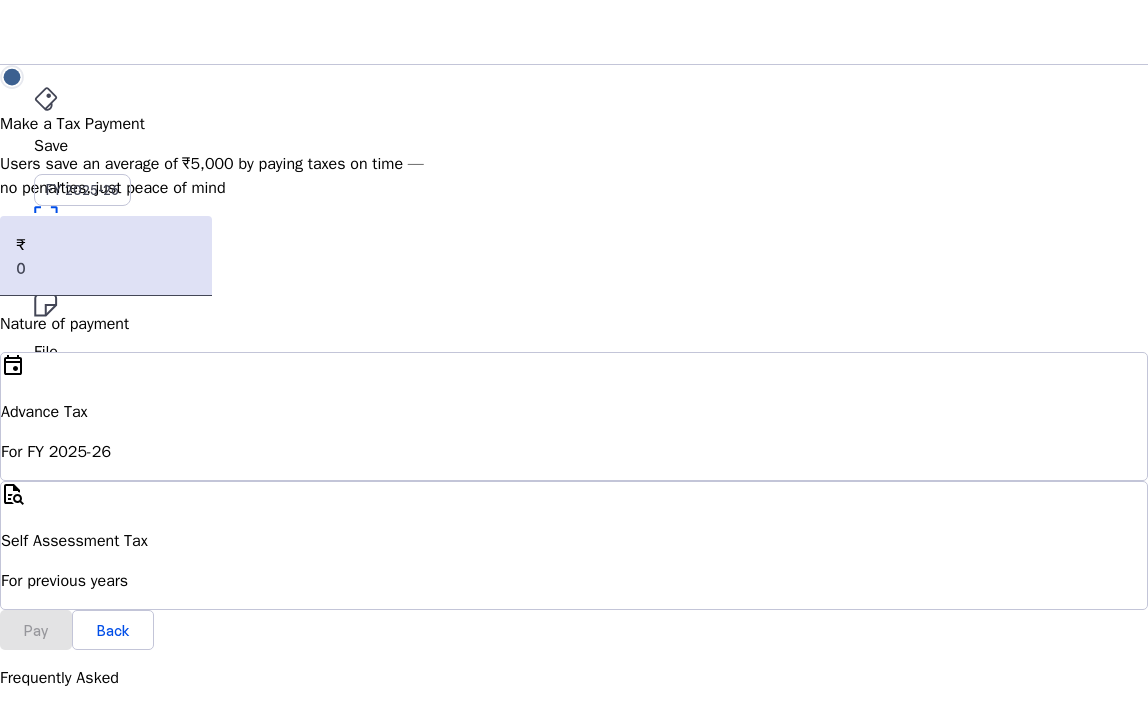 scroll, scrollTop: 0, scrollLeft: 0, axis: both 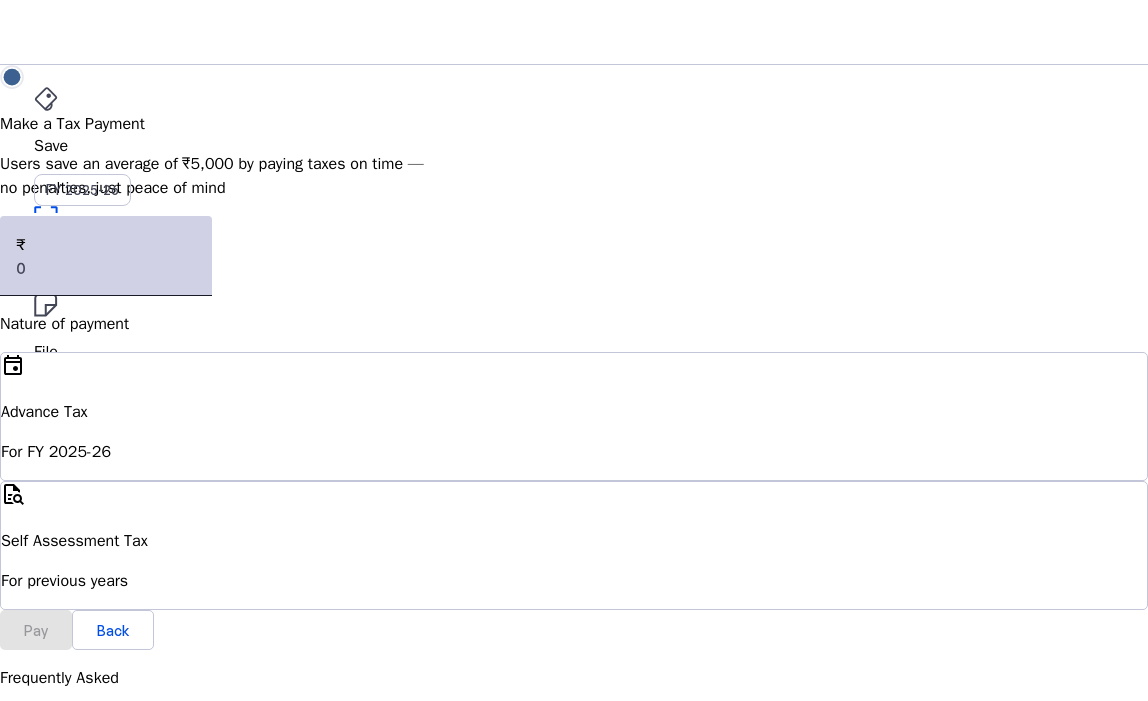 click at bounding box center (106, 268) 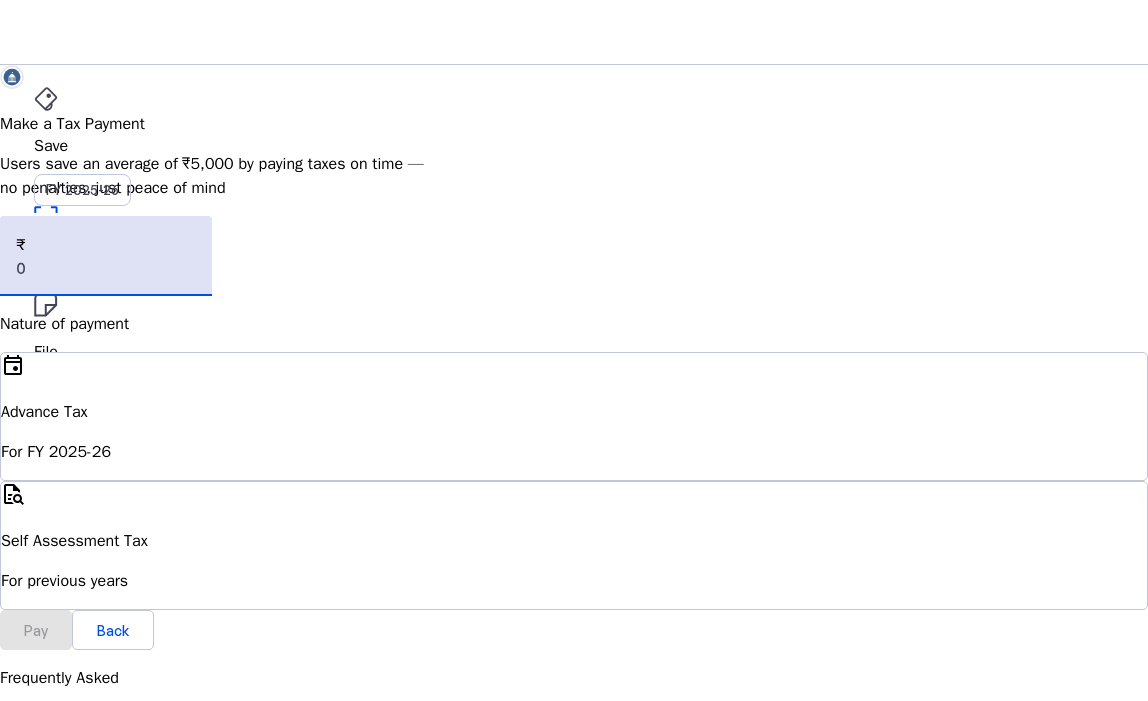 click on "quick_reference_all Self Assessment Tax For previous years" at bounding box center (574, 545) 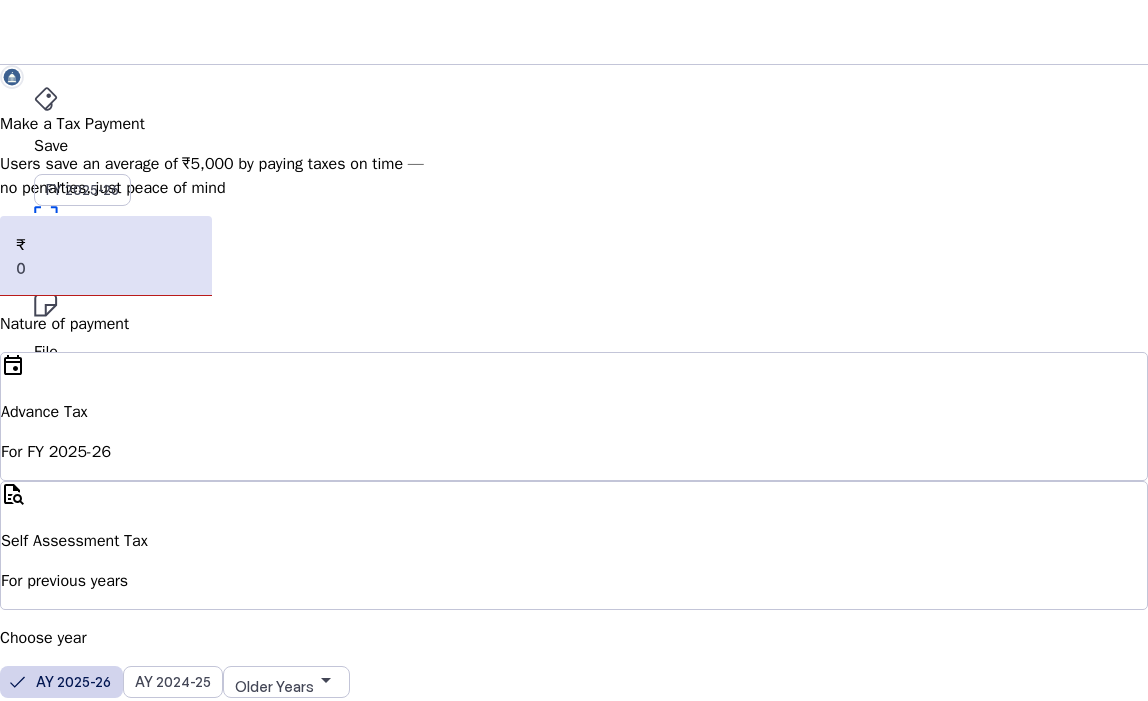 click on "AY 2025-26" at bounding box center [73, 681] 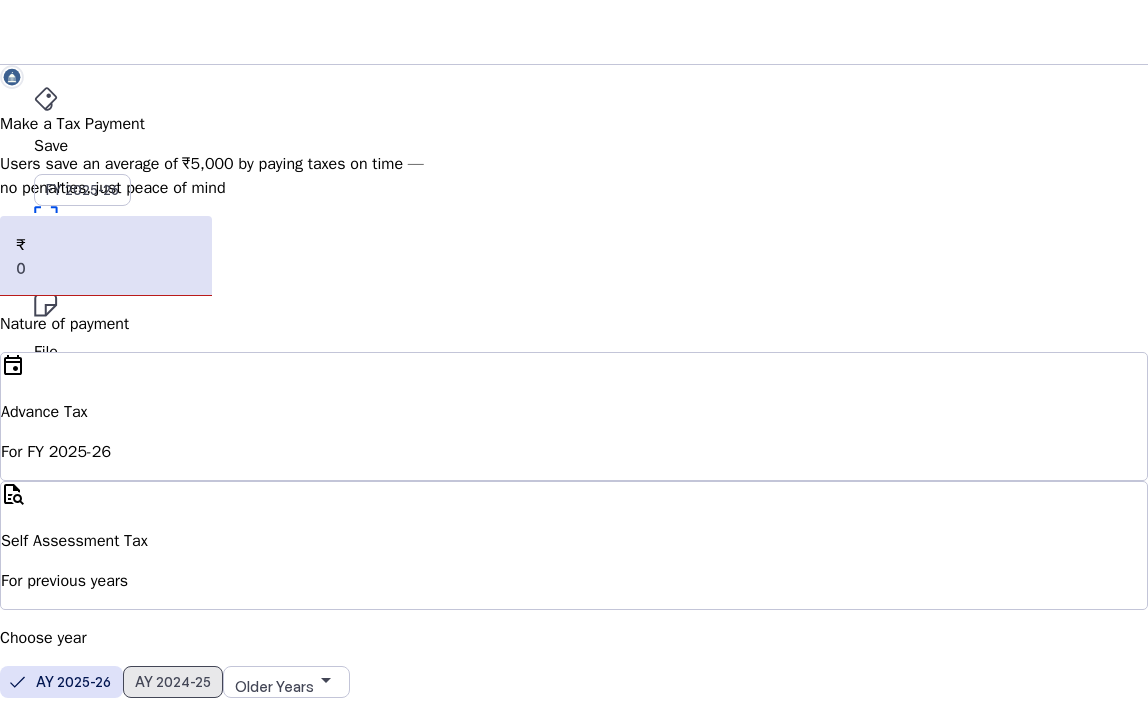 click on "AY 2024-25" at bounding box center (173, 681) 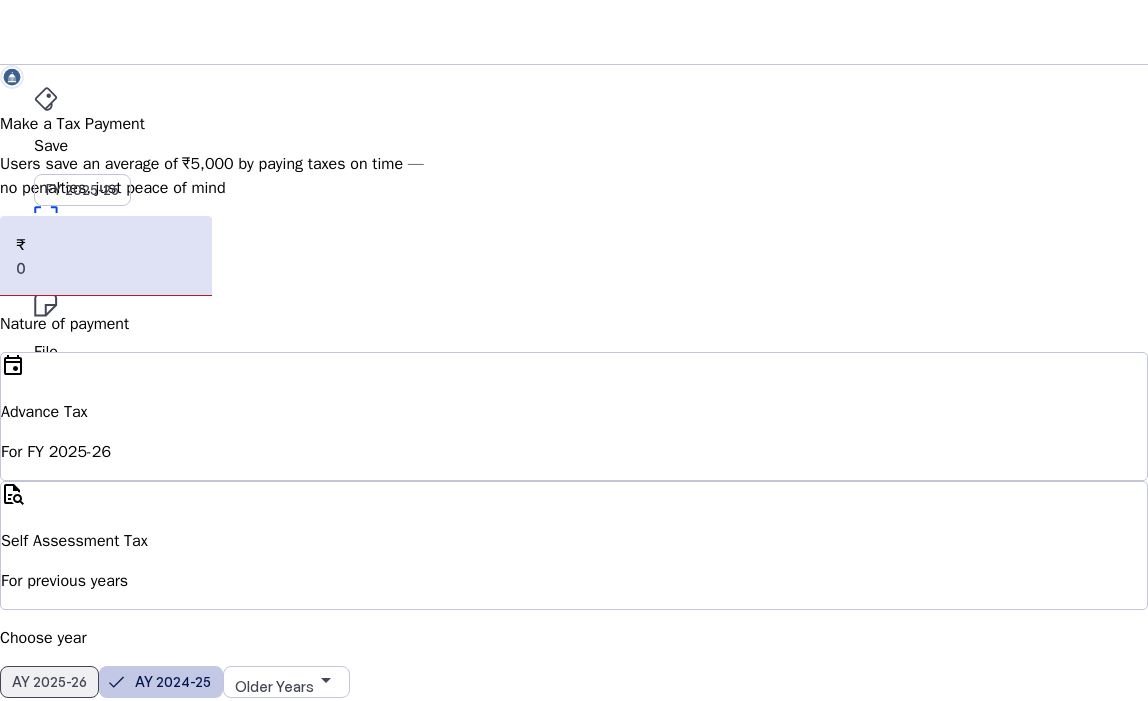 click on "AY 2025-26" at bounding box center [49, 681] 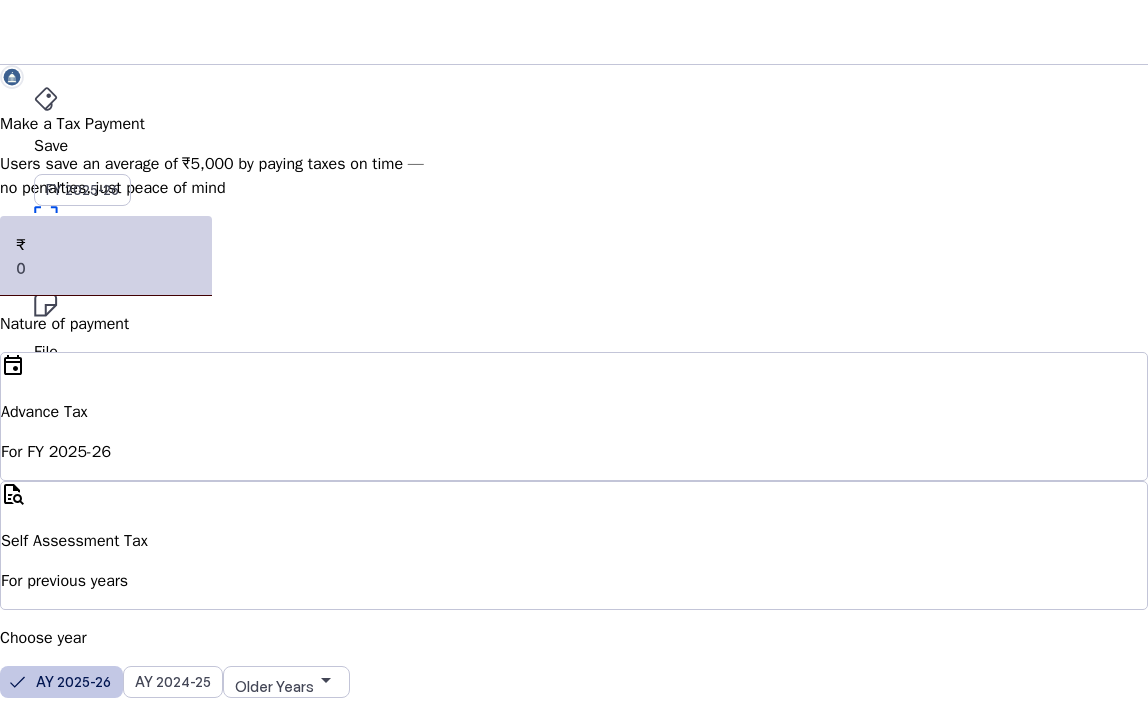 click at bounding box center [106, 268] 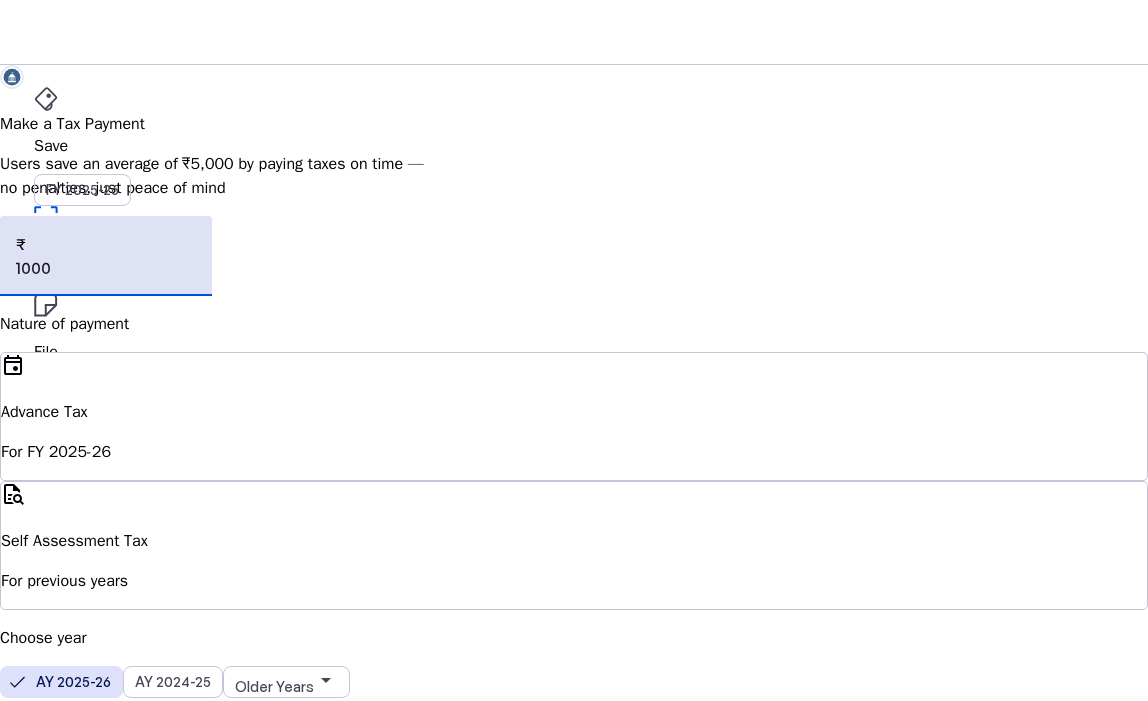 type on "1000" 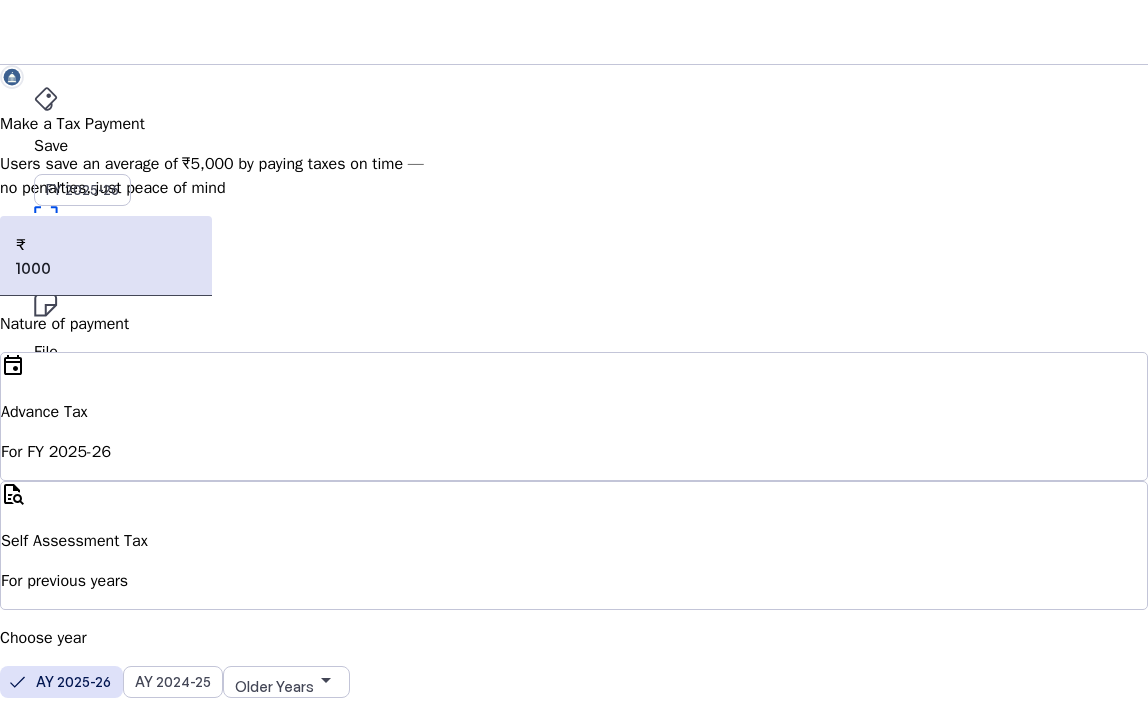 click on "Make a Tax Payment Users save an average of ₹5,000 by paying taxes on time — no penalties, just peace of mind ₹ 1000 Nature of payment event Advance Tax For FY 2025-26 quick_reference_all Self Assessment Tax For previous years Choose year AY 2025-26 AY 2024-25 Older Years arrow_drop_down" at bounding box center (574, 383) 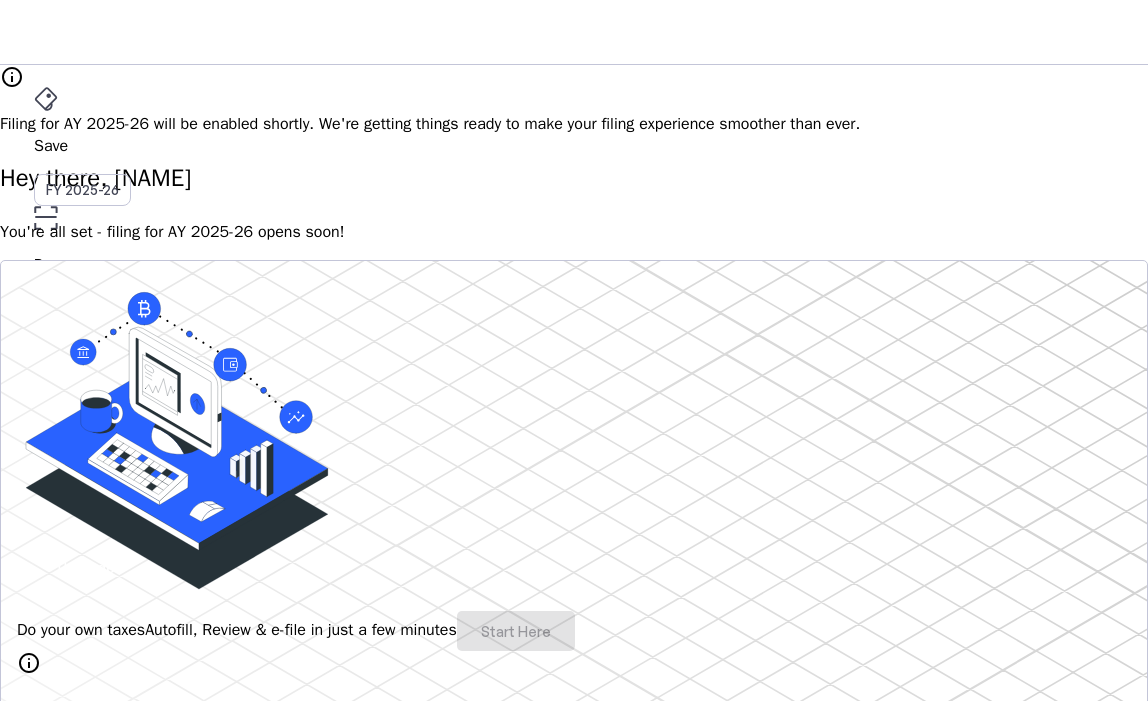 click on "You're all set - filing for AY 2025-26 opens soon!" at bounding box center [574, 232] 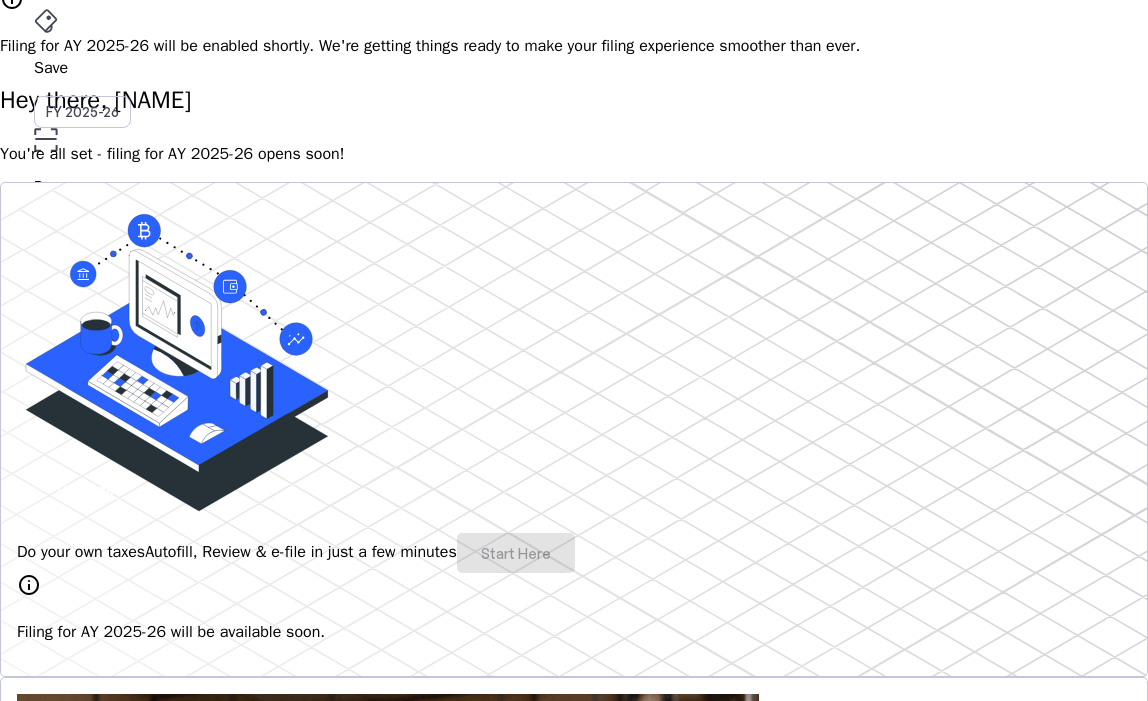 scroll, scrollTop: 68, scrollLeft: 0, axis: vertical 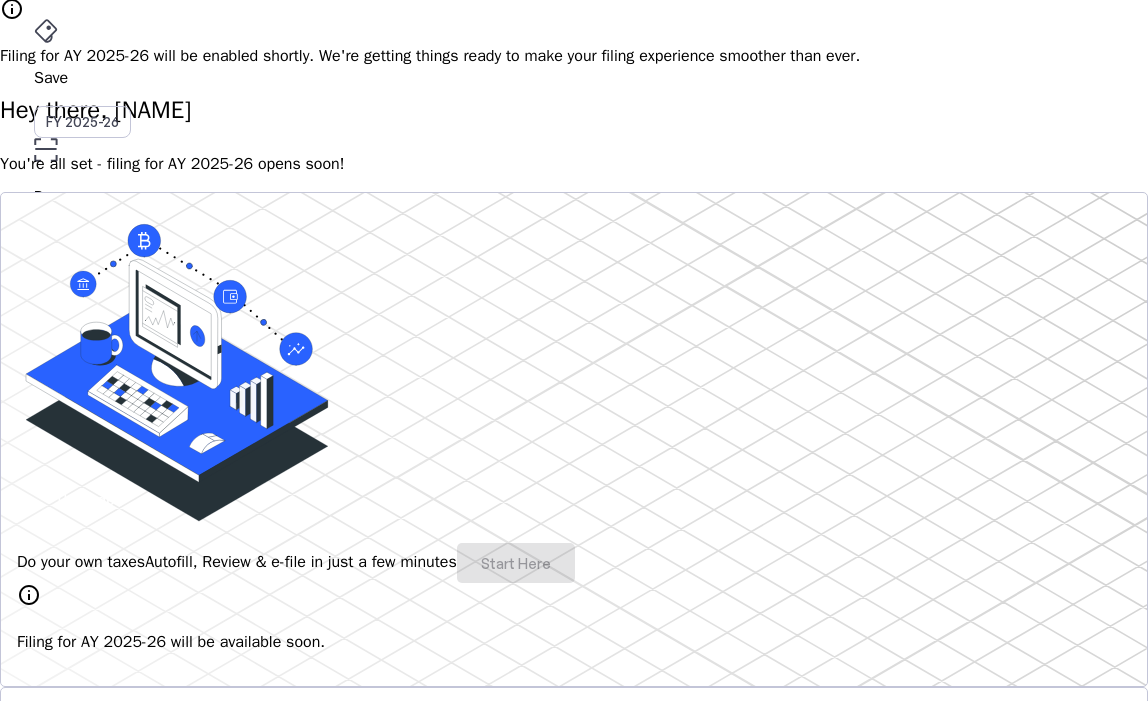 click on "info" at bounding box center (12, 9) 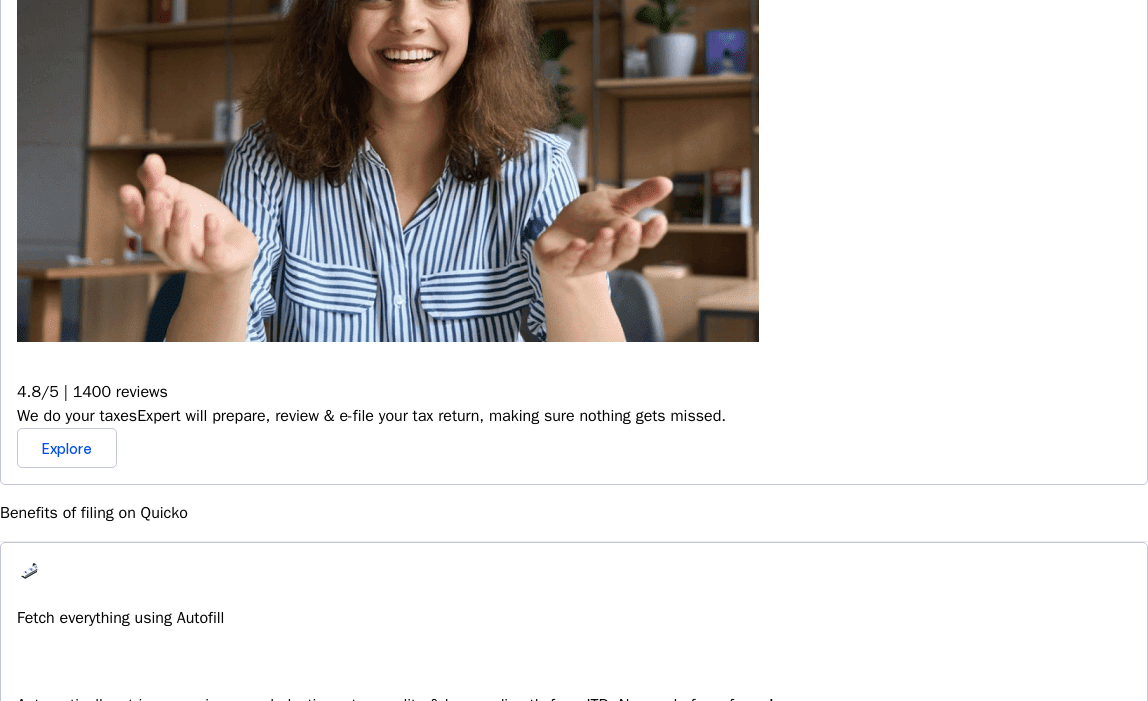 scroll, scrollTop: 900, scrollLeft: 0, axis: vertical 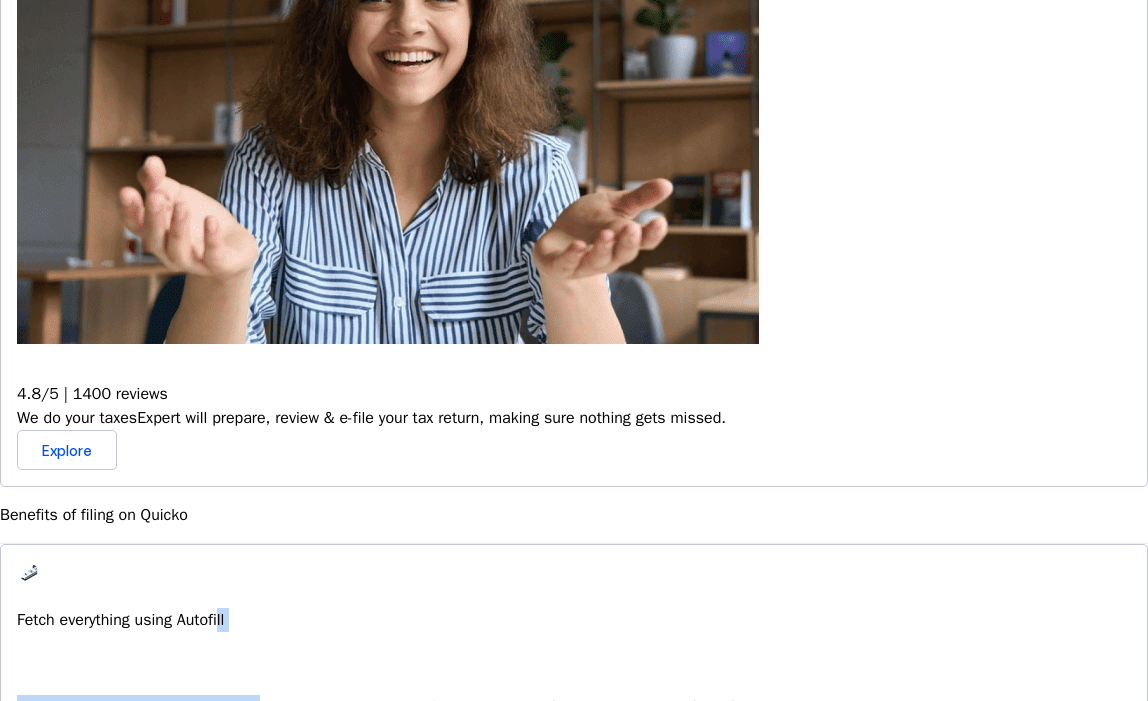 drag, startPoint x: 281, startPoint y: 267, endPoint x: 373, endPoint y: 293, distance: 95.60335 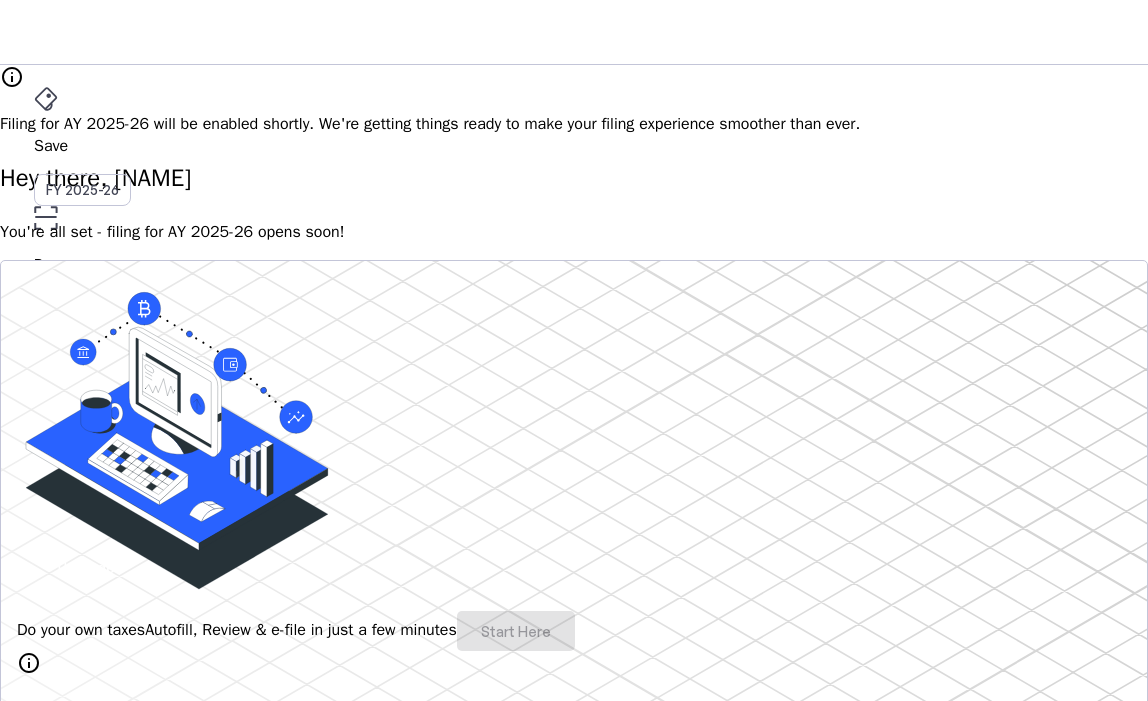 scroll, scrollTop: 0, scrollLeft: 0, axis: both 